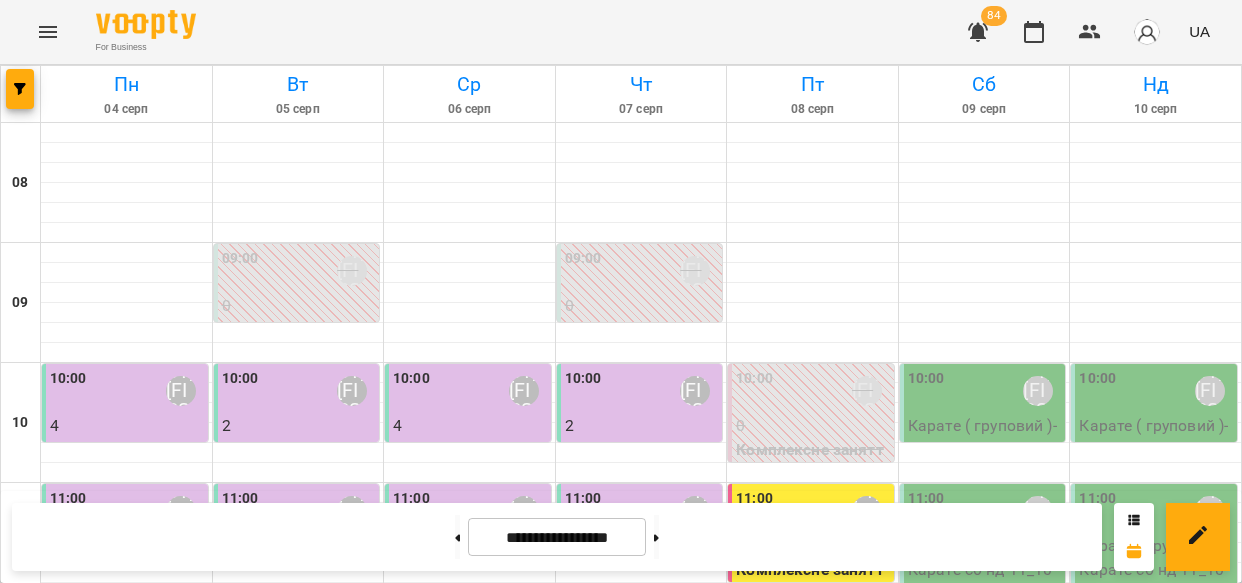 scroll, scrollTop: 0, scrollLeft: 0, axis: both 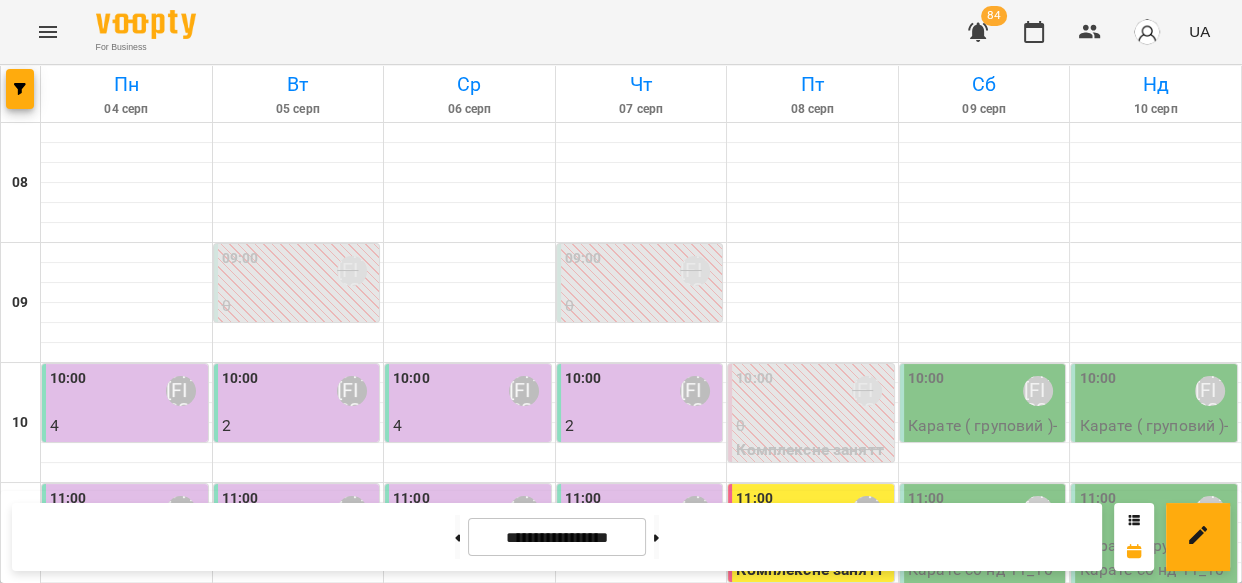click on "Карате ( груповий ) - Карате пн ср 18_30" at bounding box center [869, 1555] 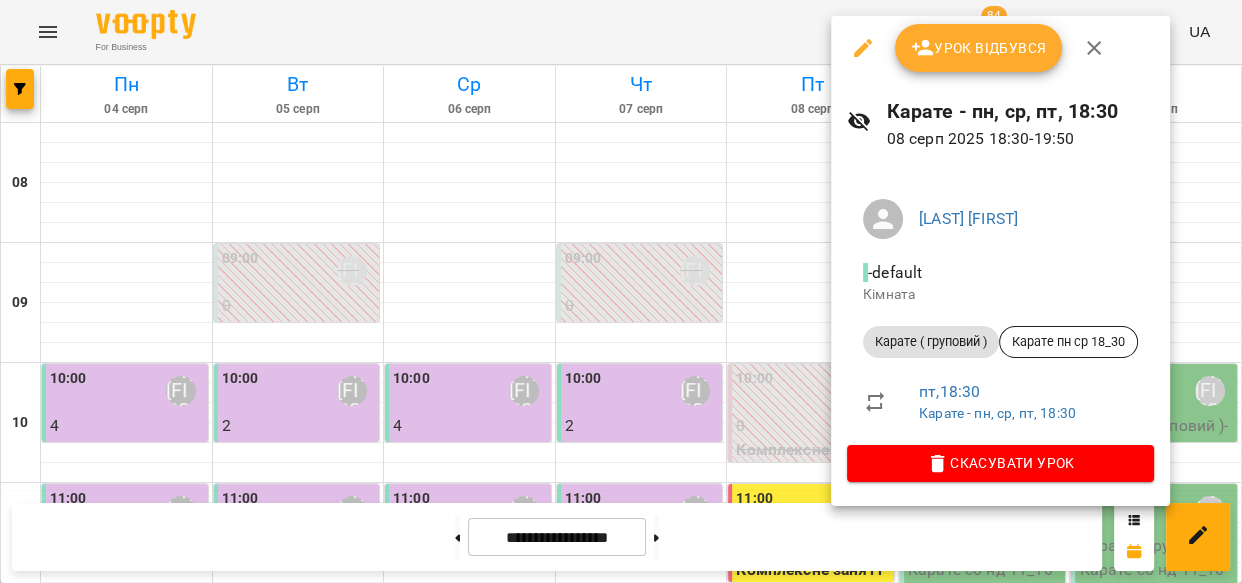 click at bounding box center [863, 48] 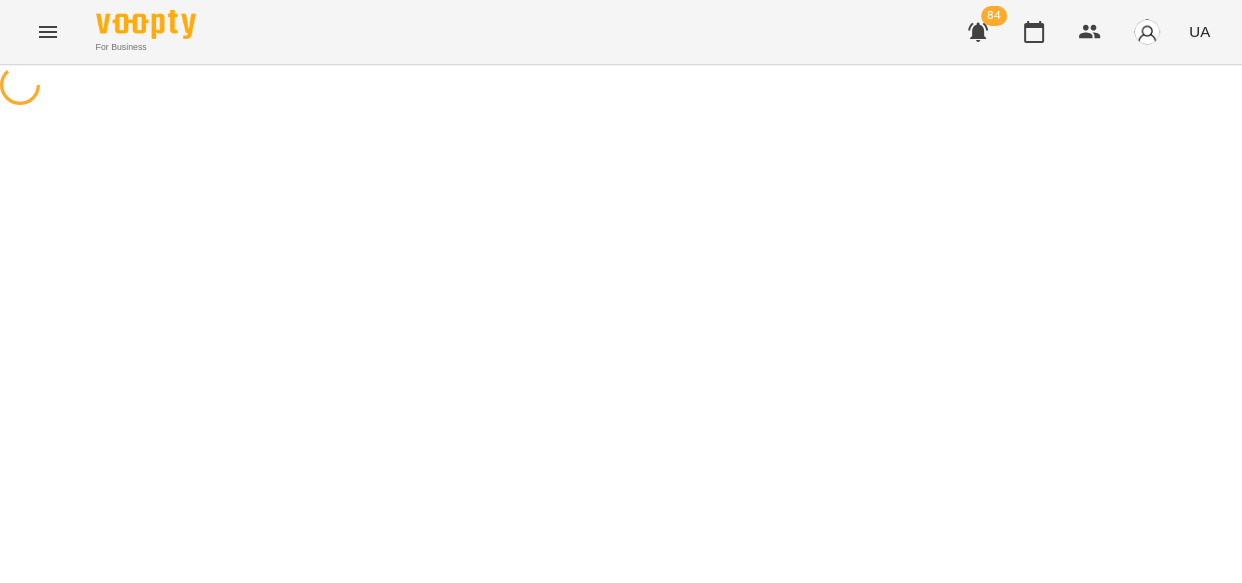 select on "**********" 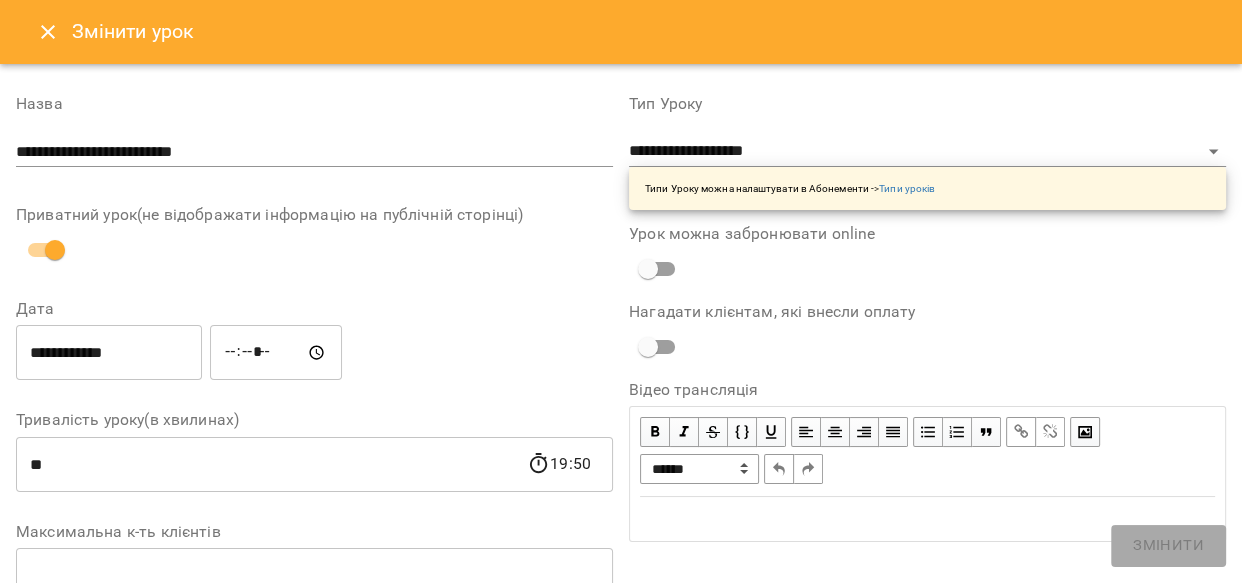 click on "*****" at bounding box center (276, 353) 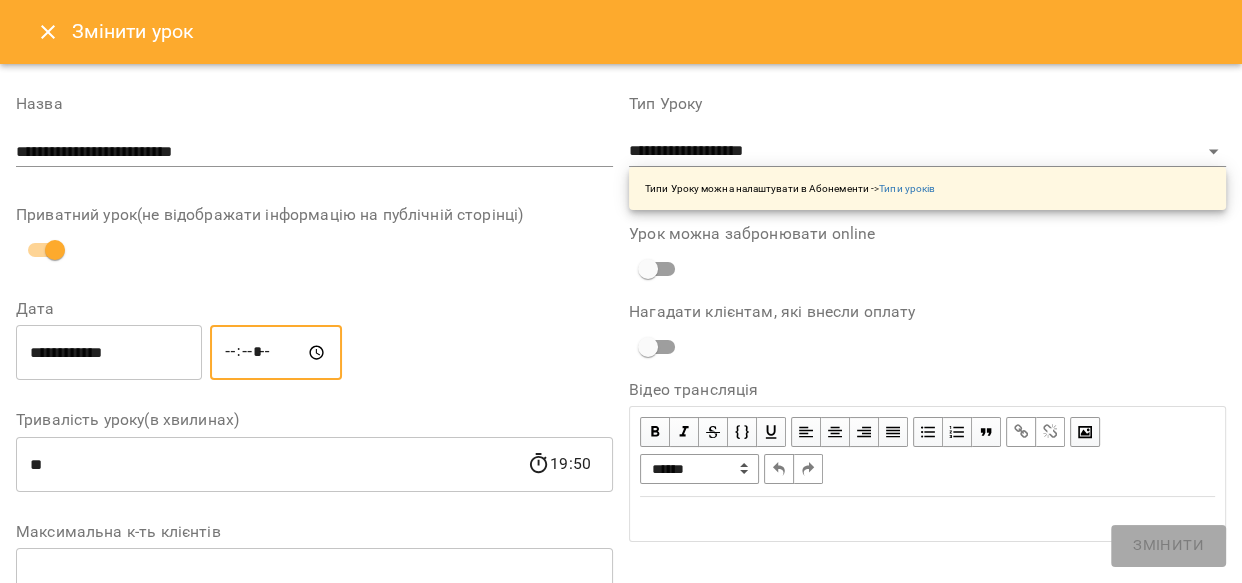 click on "*****" at bounding box center [276, 353] 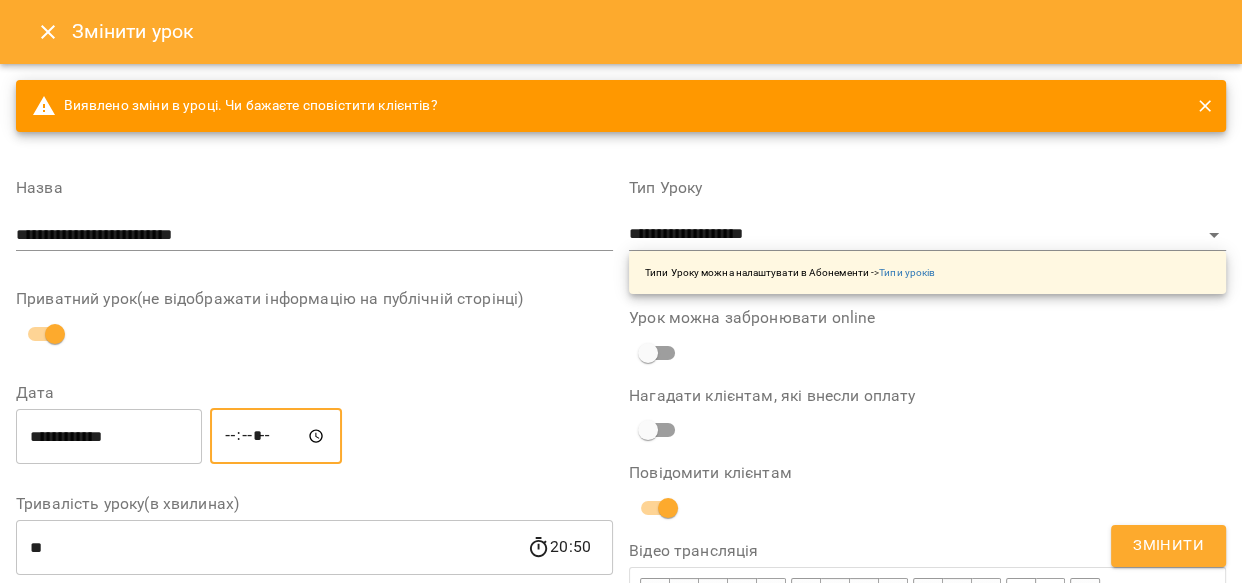 type on "*****" 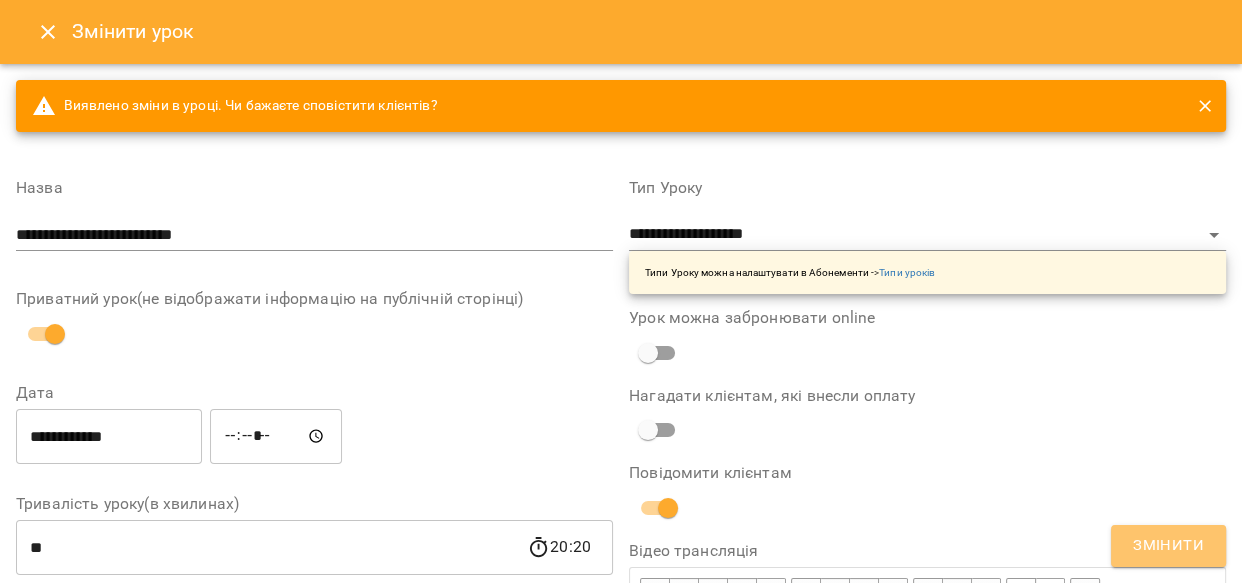 click on "Змінити" at bounding box center [1168, 546] 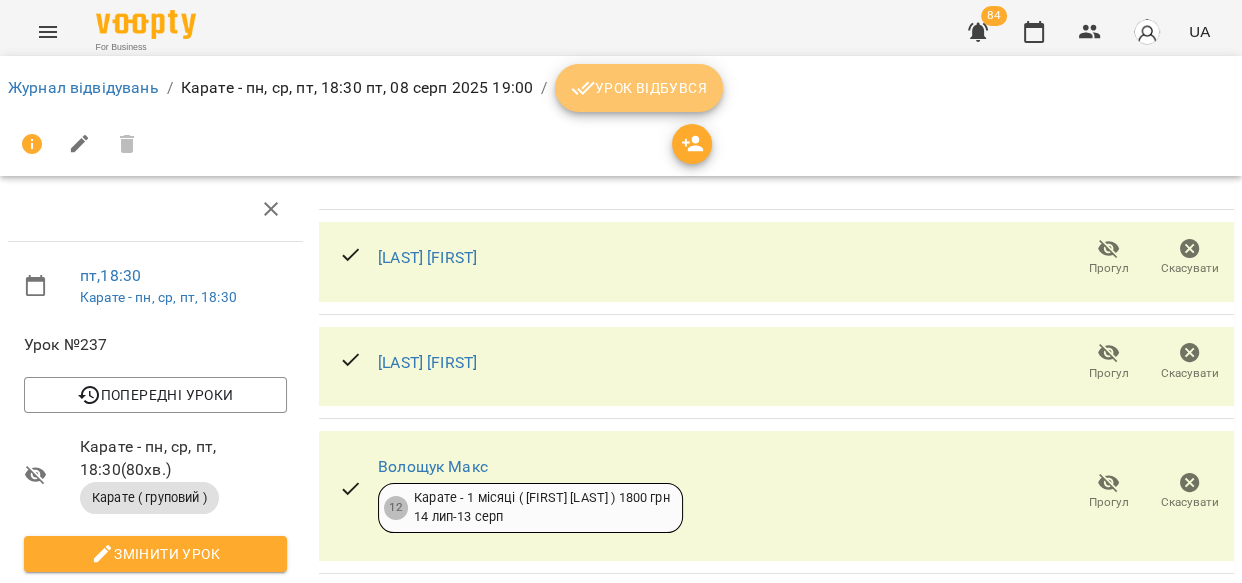 click on "Урок відбувся" at bounding box center [639, 88] 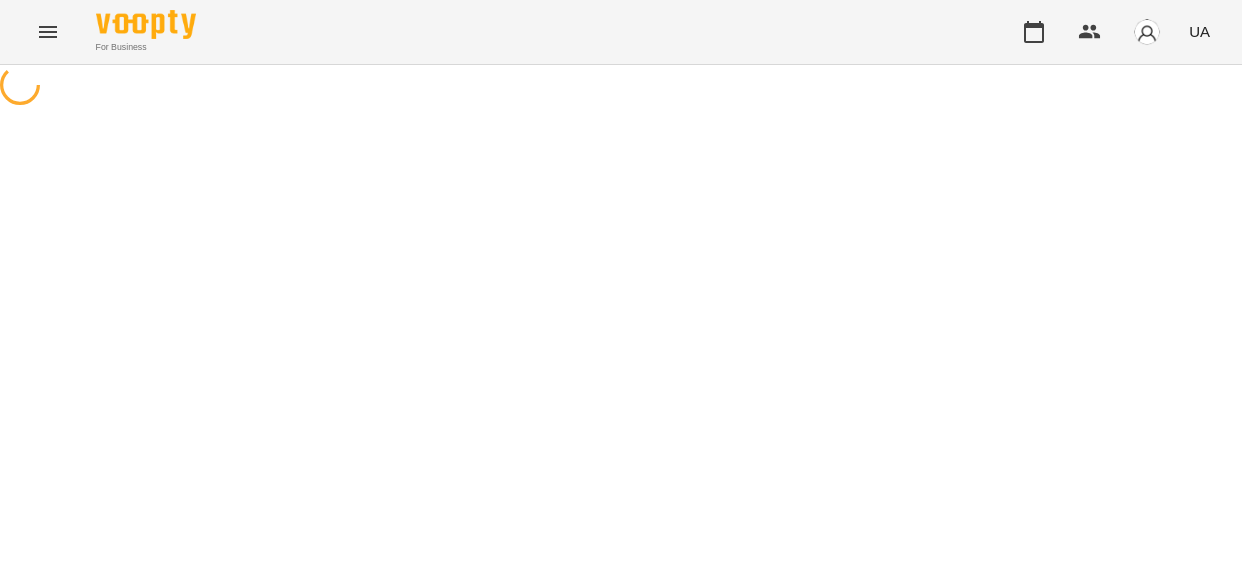 scroll, scrollTop: 0, scrollLeft: 0, axis: both 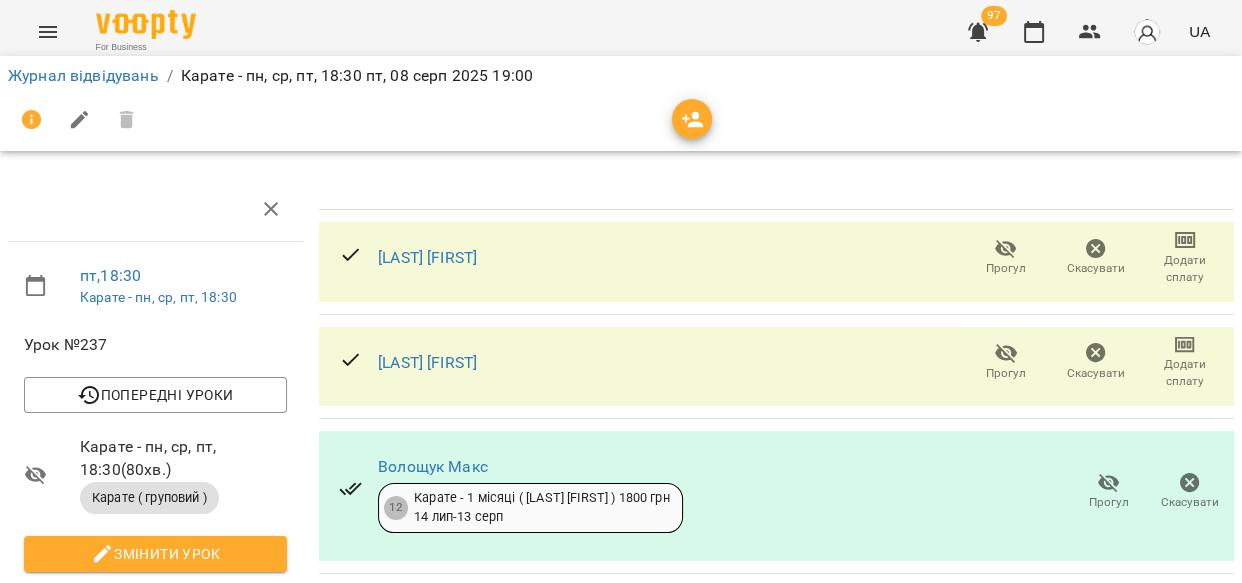 click 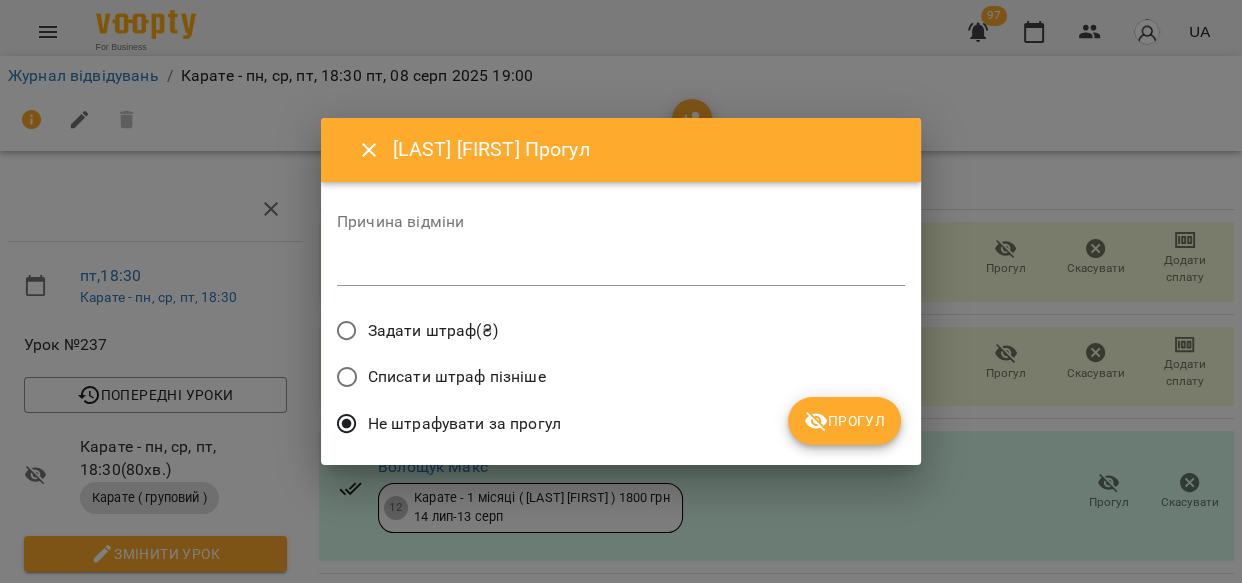 click on "Прогул" at bounding box center (844, 421) 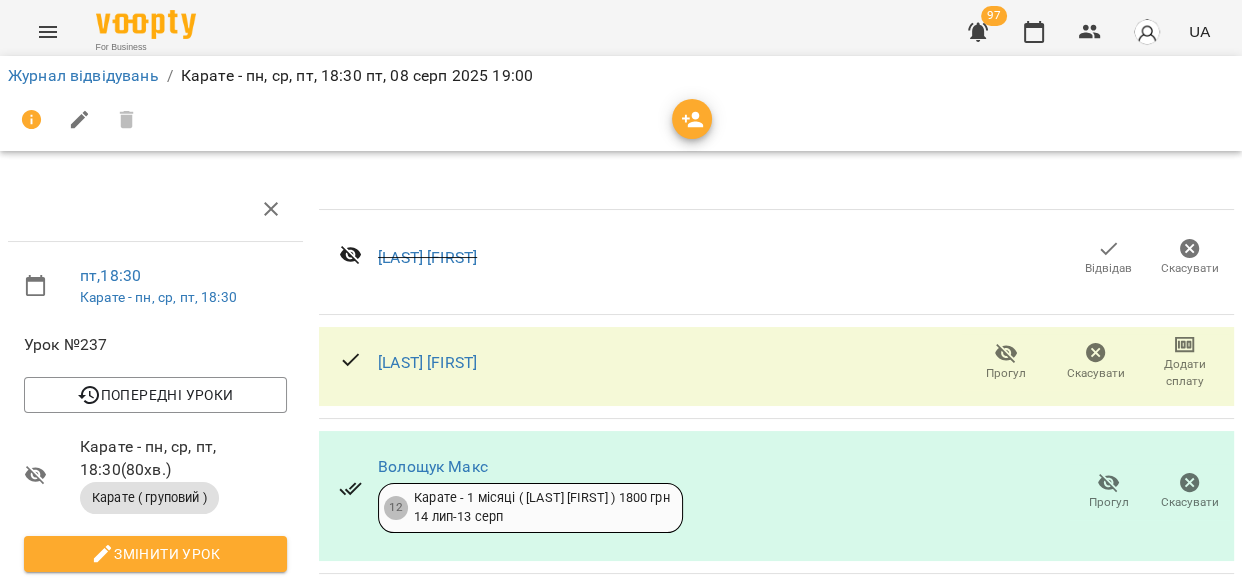 click 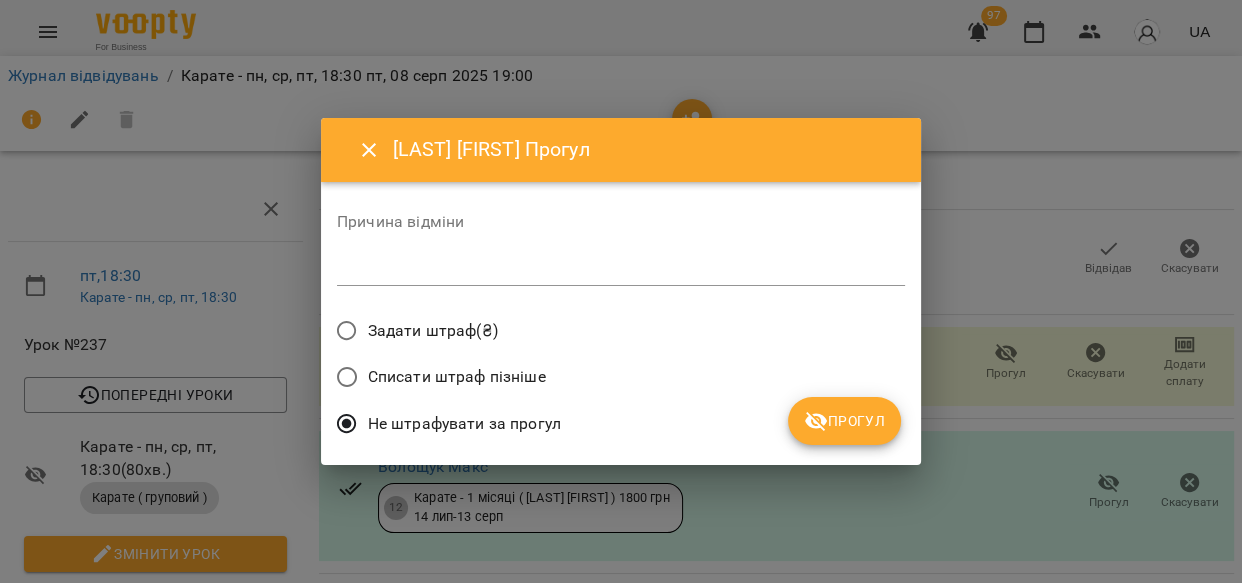 click on "Прогул" at bounding box center [844, 421] 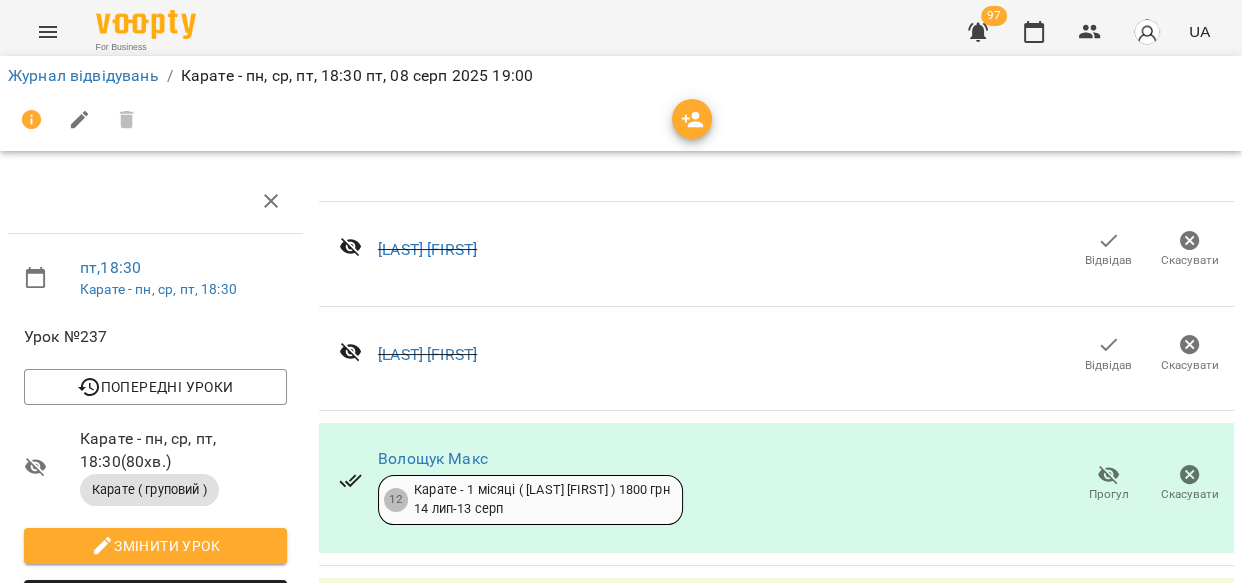 scroll, scrollTop: 279, scrollLeft: 0, axis: vertical 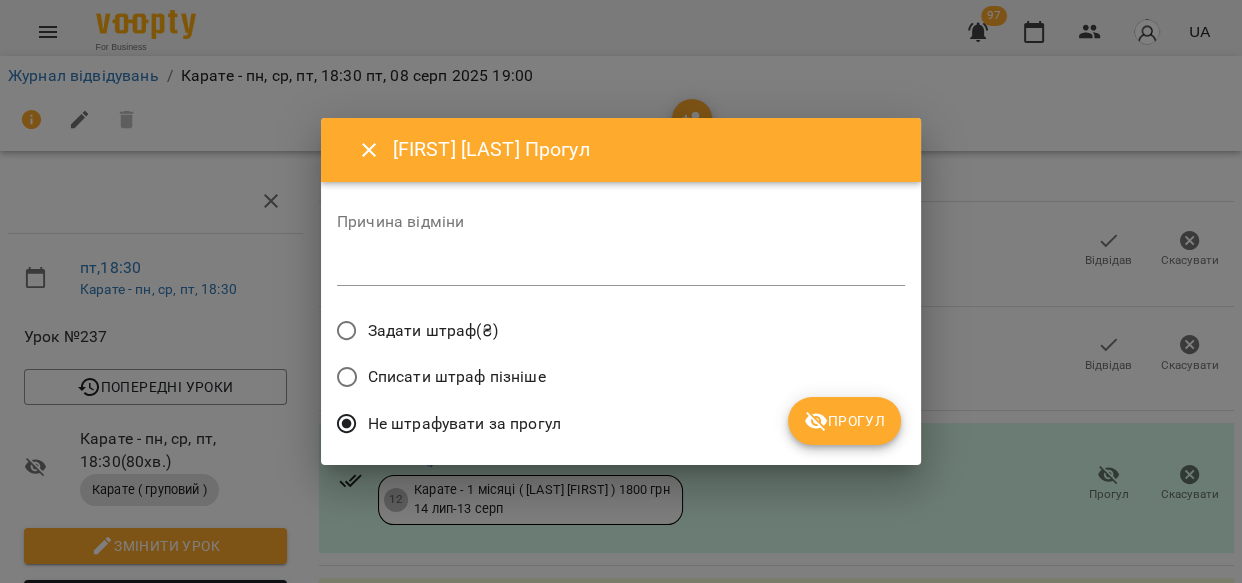 click on "Прогул" at bounding box center (844, 421) 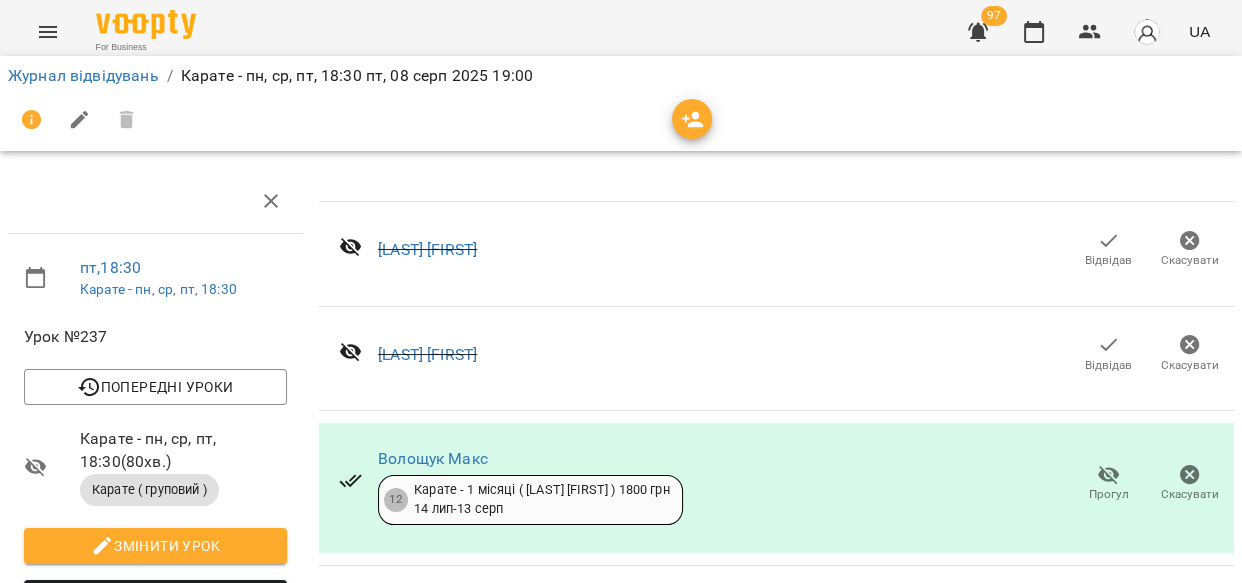 click on "Прогул" at bounding box center (1006, 728) 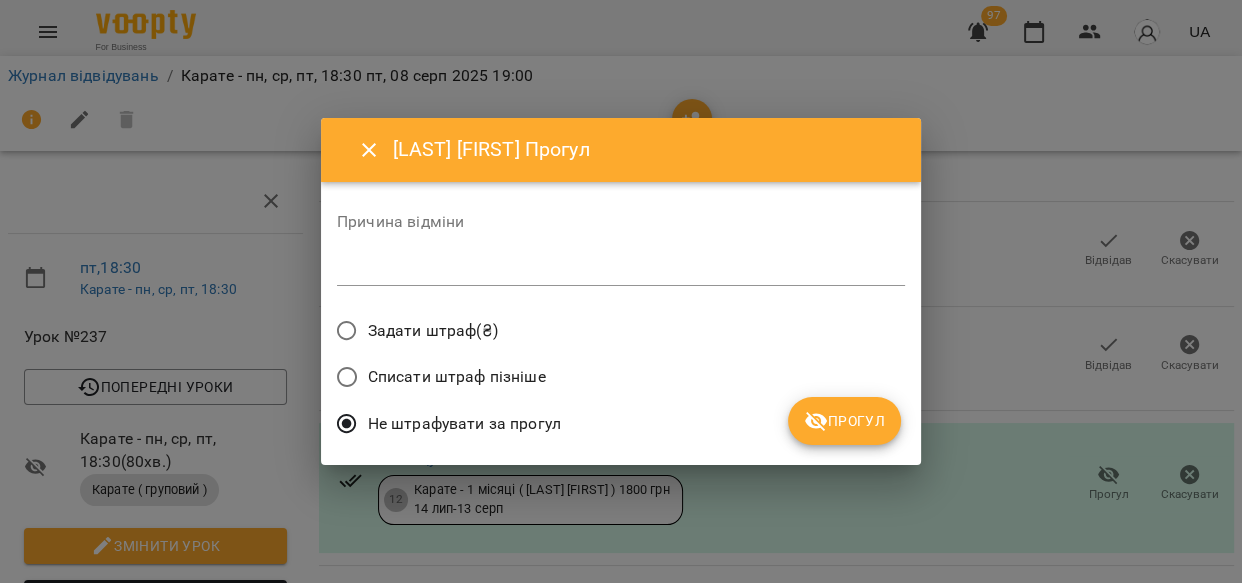 click on "Прогул" at bounding box center (844, 421) 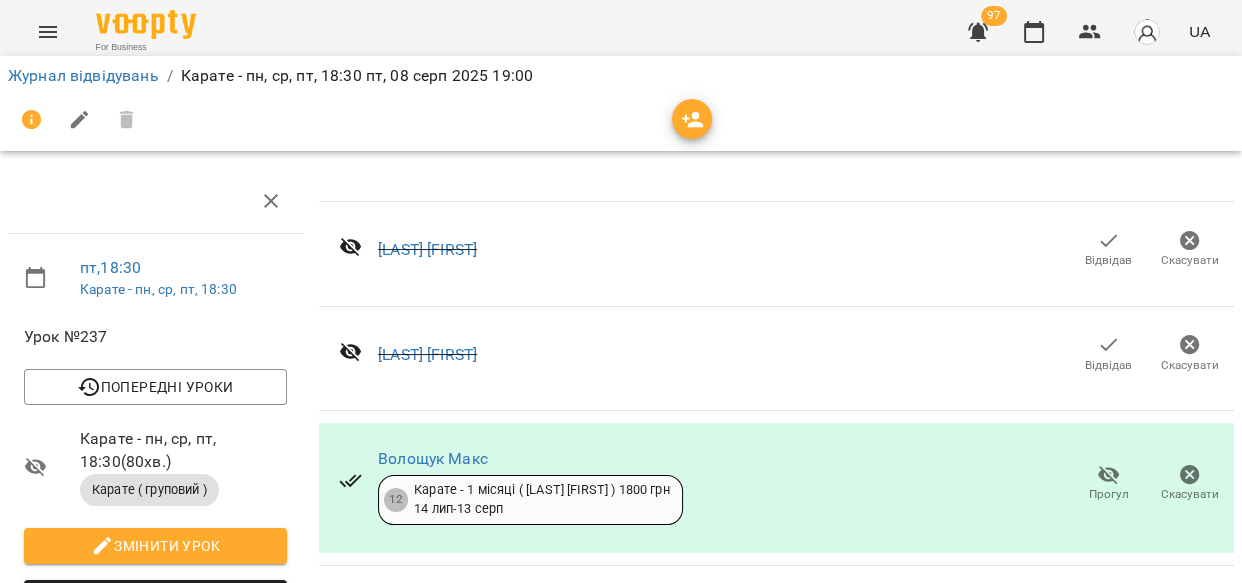 click 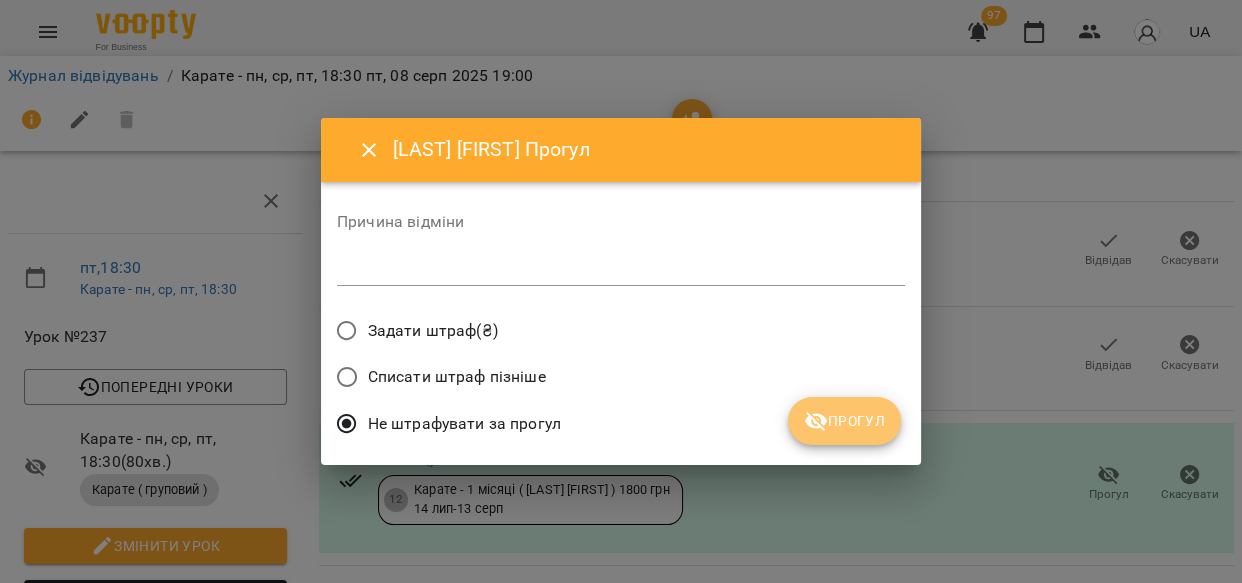 click on "Прогул" at bounding box center [844, 421] 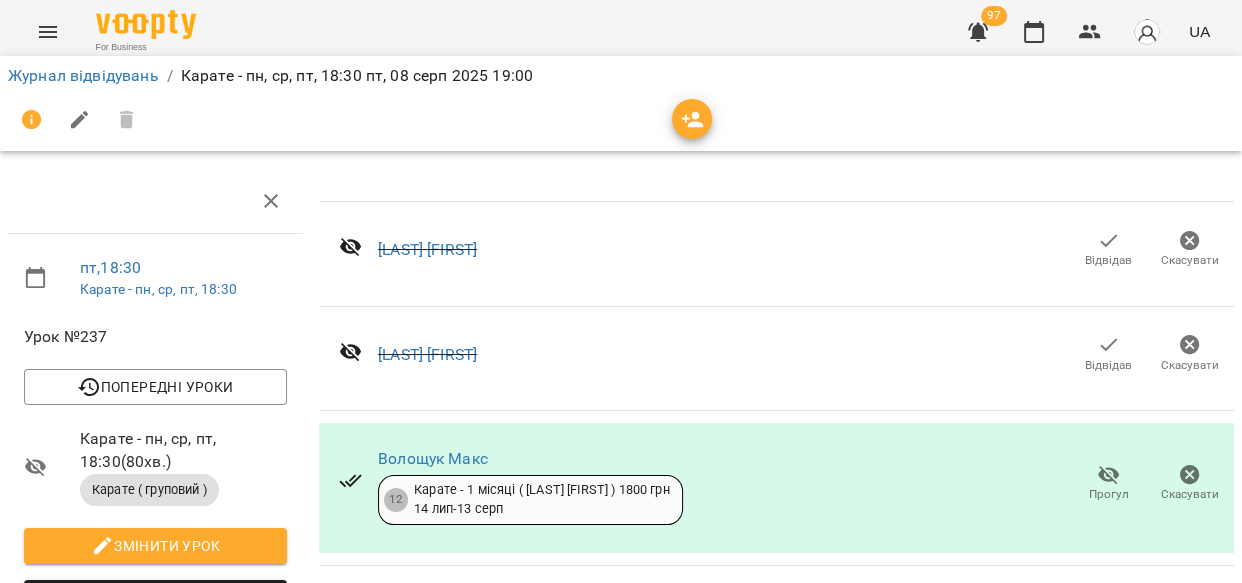 scroll, scrollTop: 581, scrollLeft: 0, axis: vertical 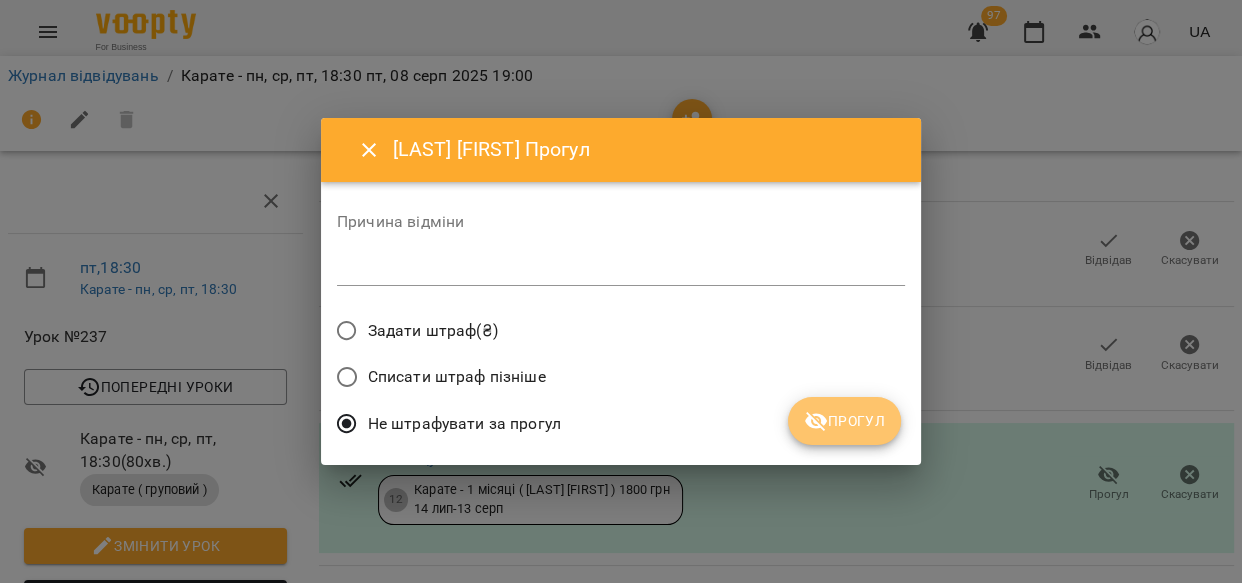 click on "Прогул" at bounding box center [844, 421] 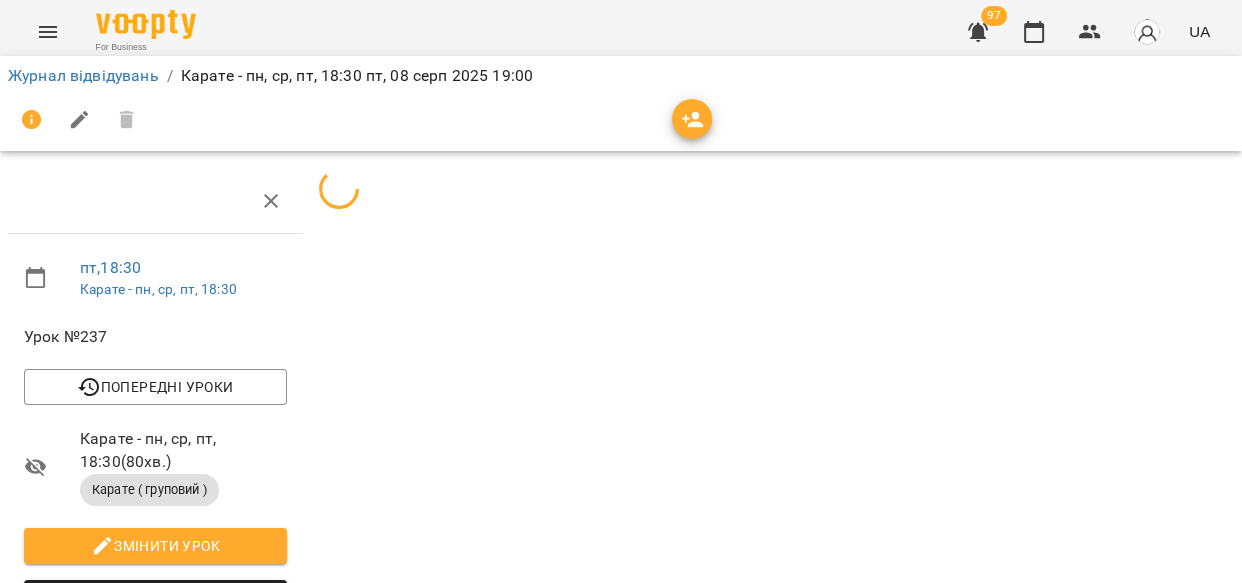 scroll, scrollTop: 581, scrollLeft: 0, axis: vertical 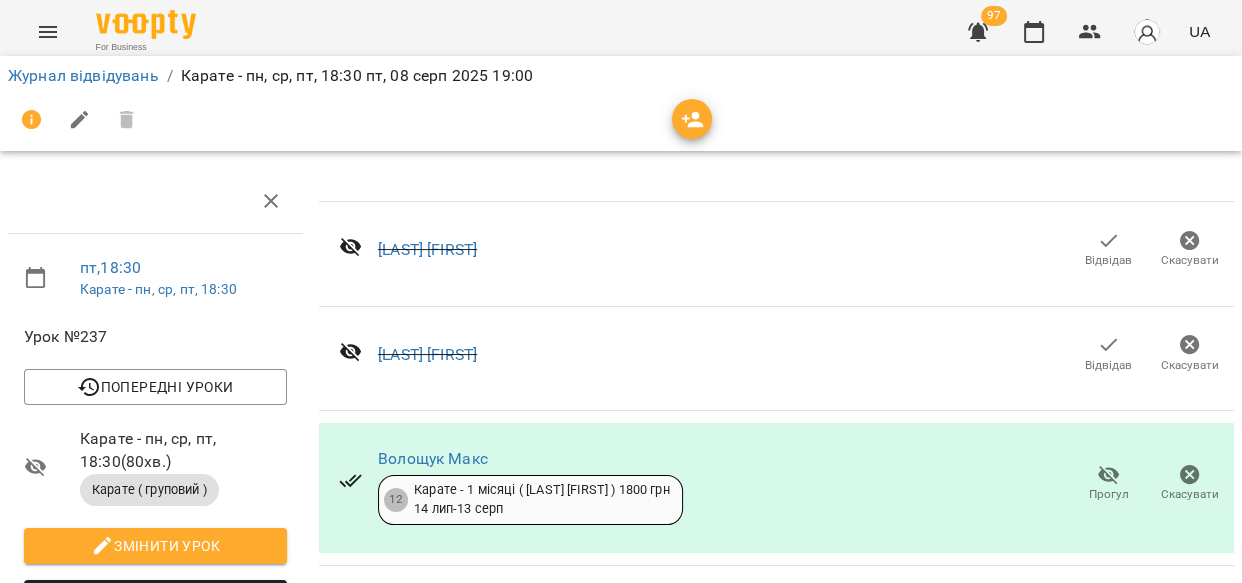 drag, startPoint x: 963, startPoint y: 442, endPoint x: 989, endPoint y: 455, distance: 29.068884 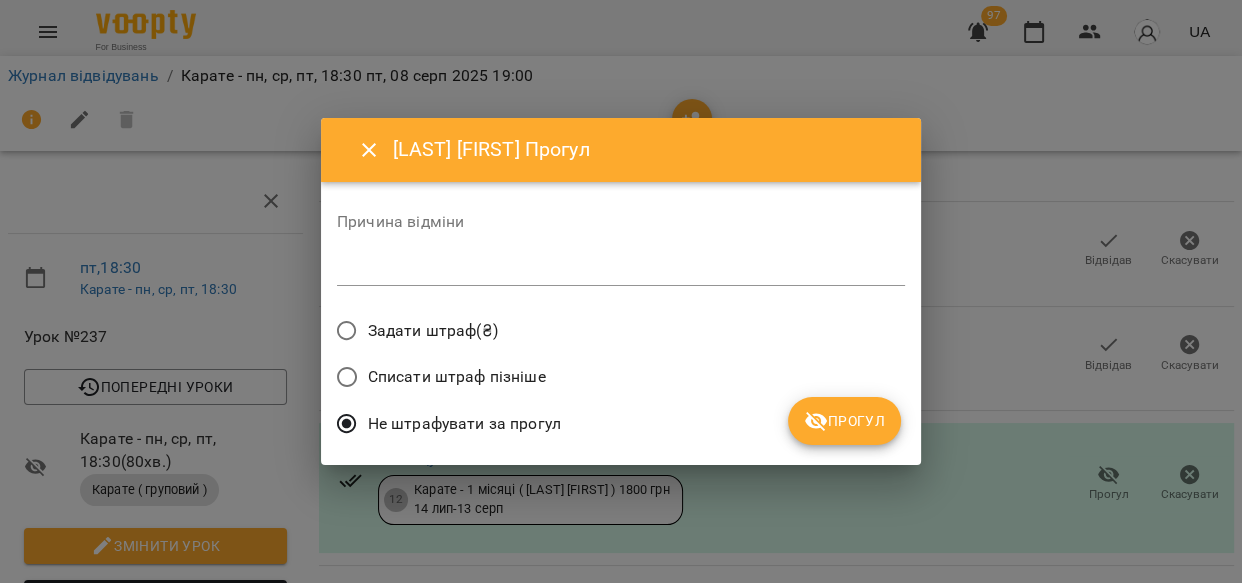 click on "Прогул" at bounding box center [844, 421] 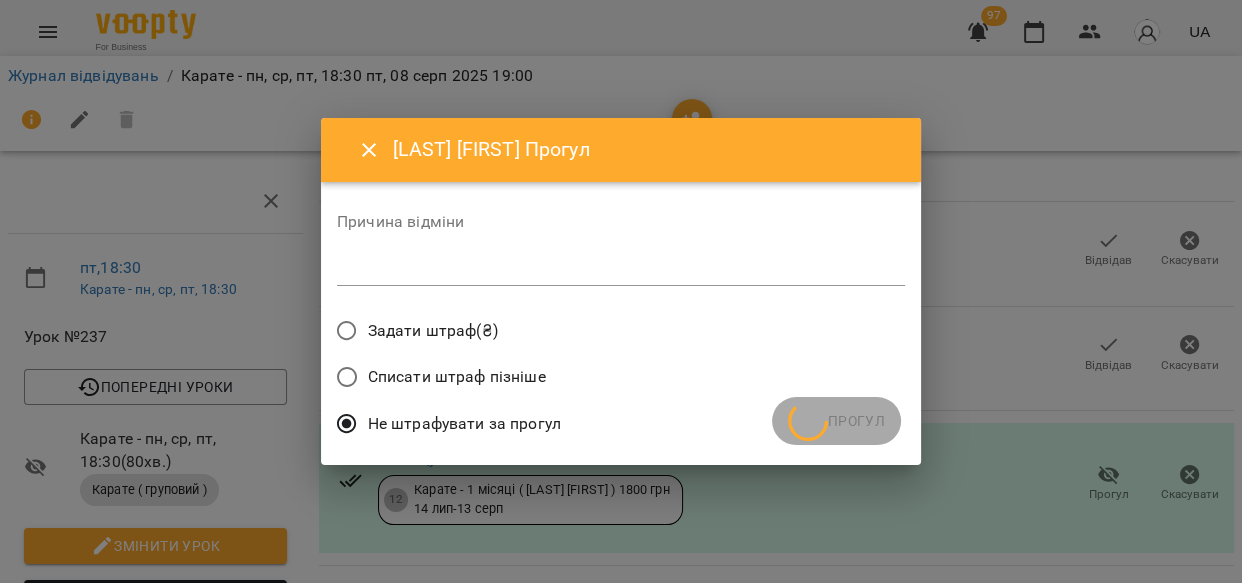 scroll, scrollTop: 581, scrollLeft: 0, axis: vertical 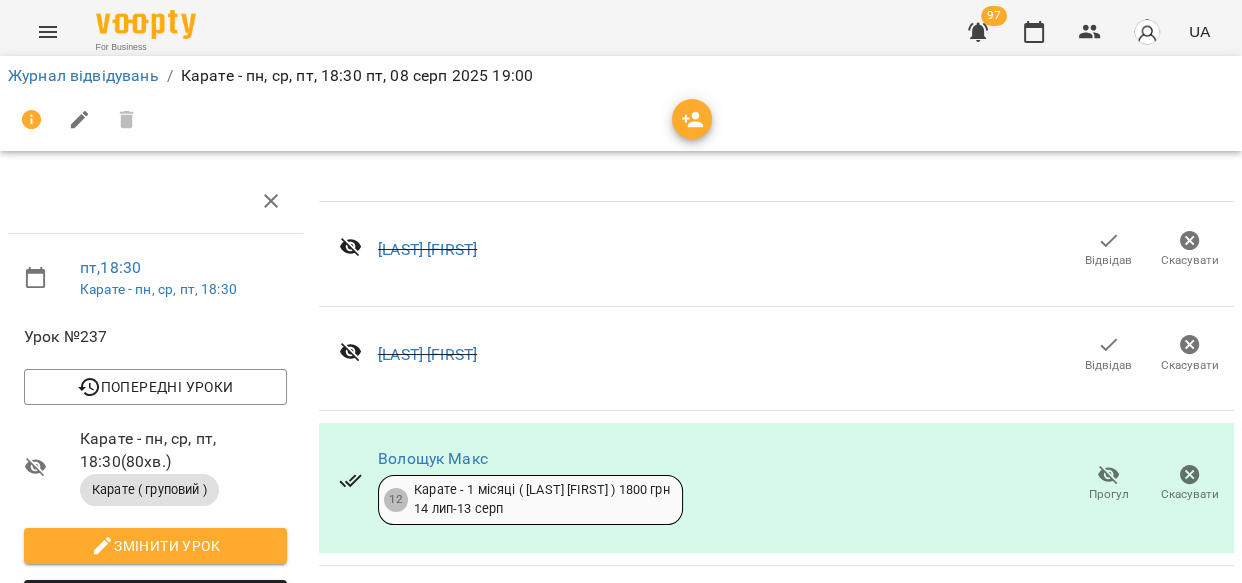 click on "Прогул" at bounding box center (1006, 1135) 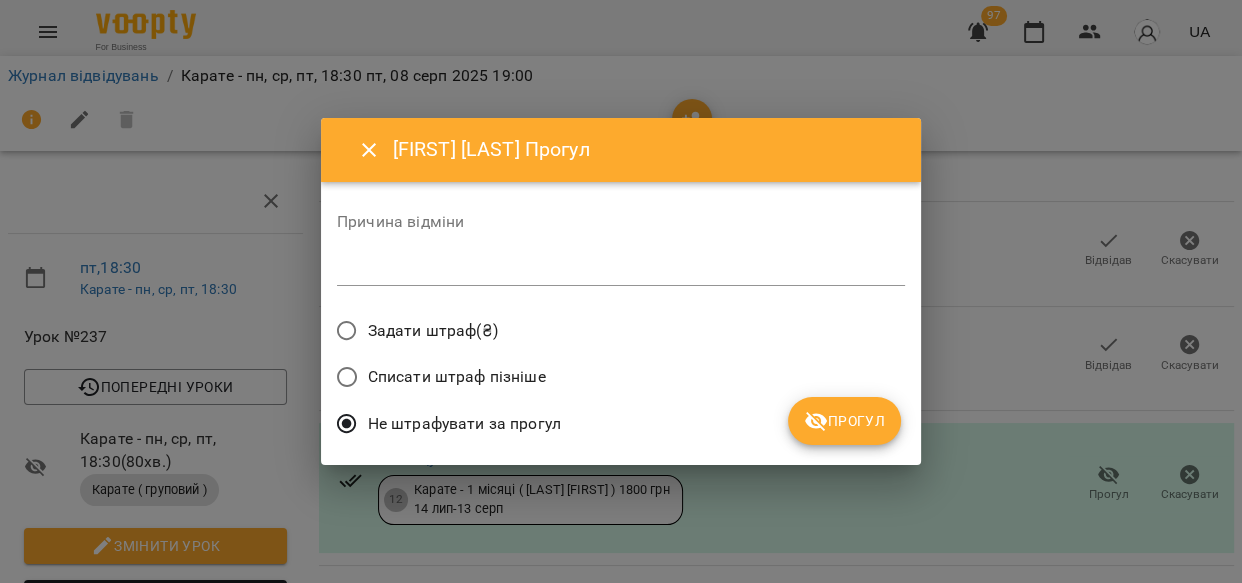 click on "Списати штраф пізніше" at bounding box center (621, 379) 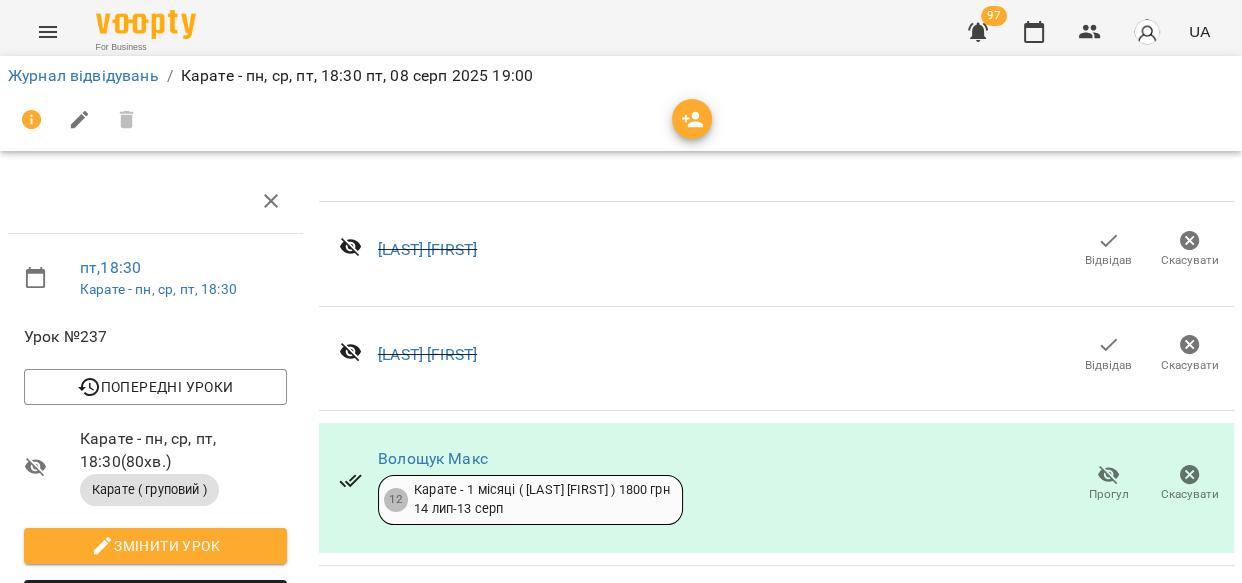 scroll, scrollTop: 1090, scrollLeft: 0, axis: vertical 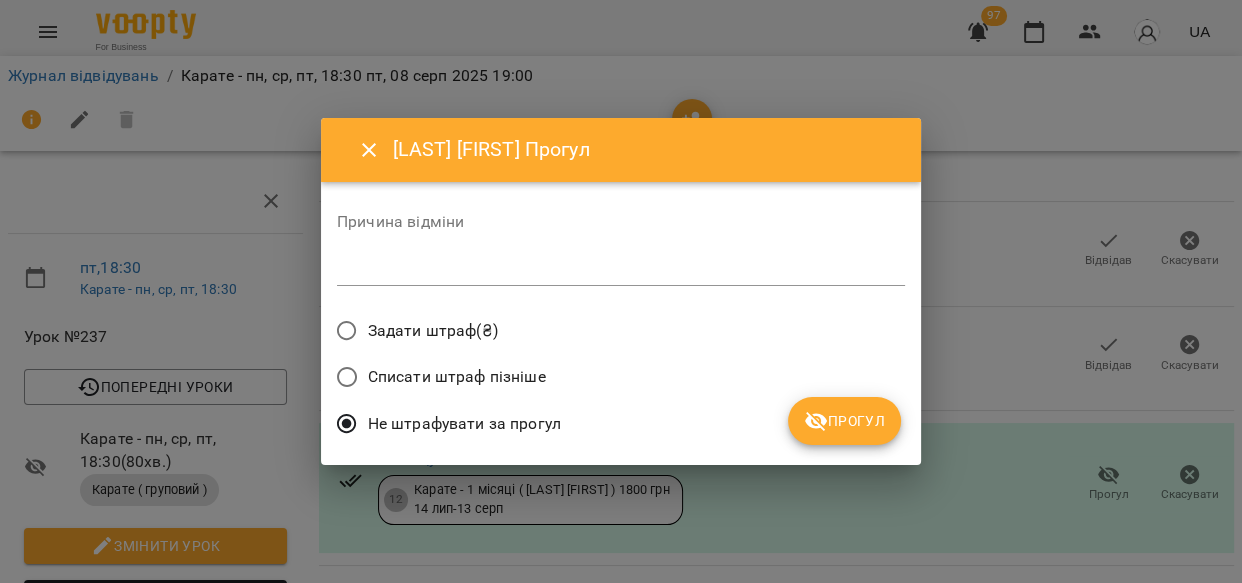 click on "Прогул" at bounding box center (844, 421) 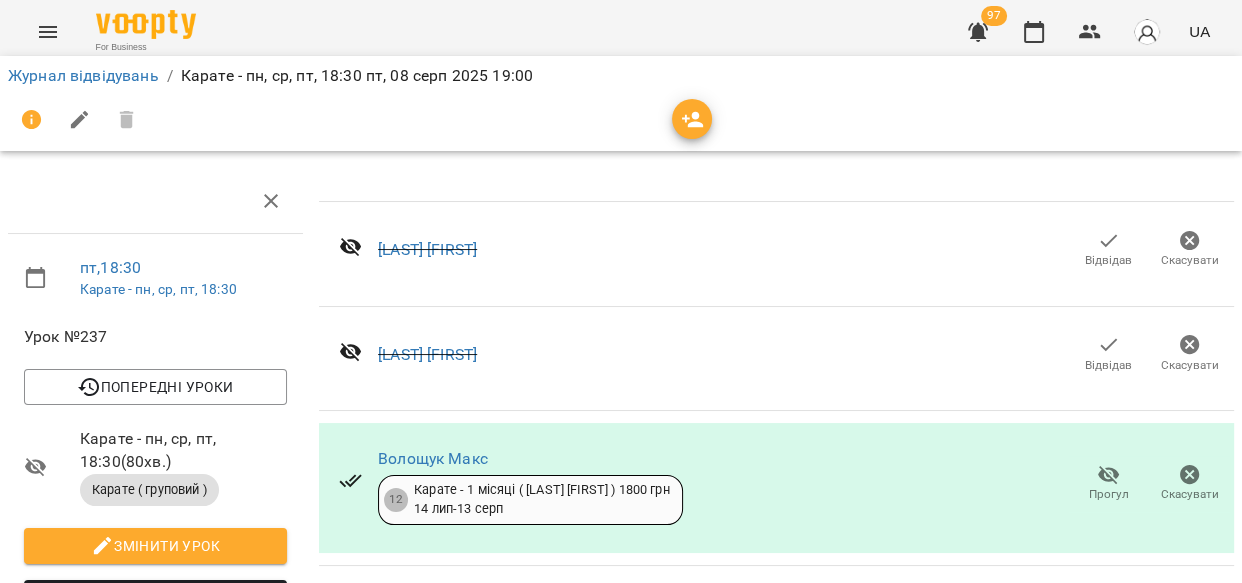 scroll, scrollTop: 1163, scrollLeft: 0, axis: vertical 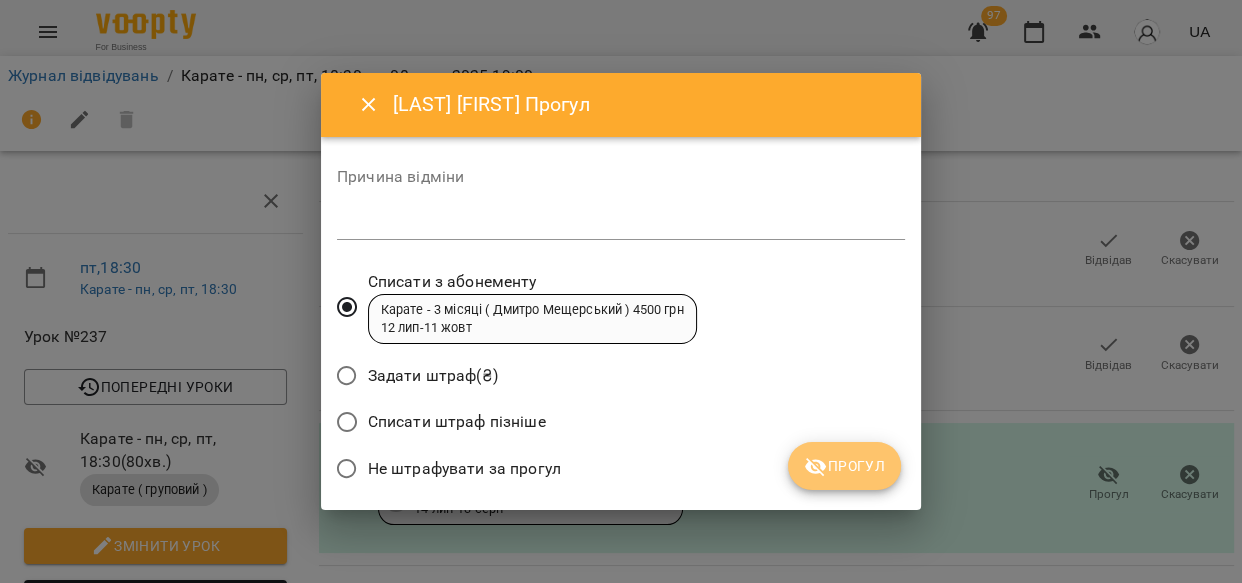 click on "Прогул" at bounding box center [844, 466] 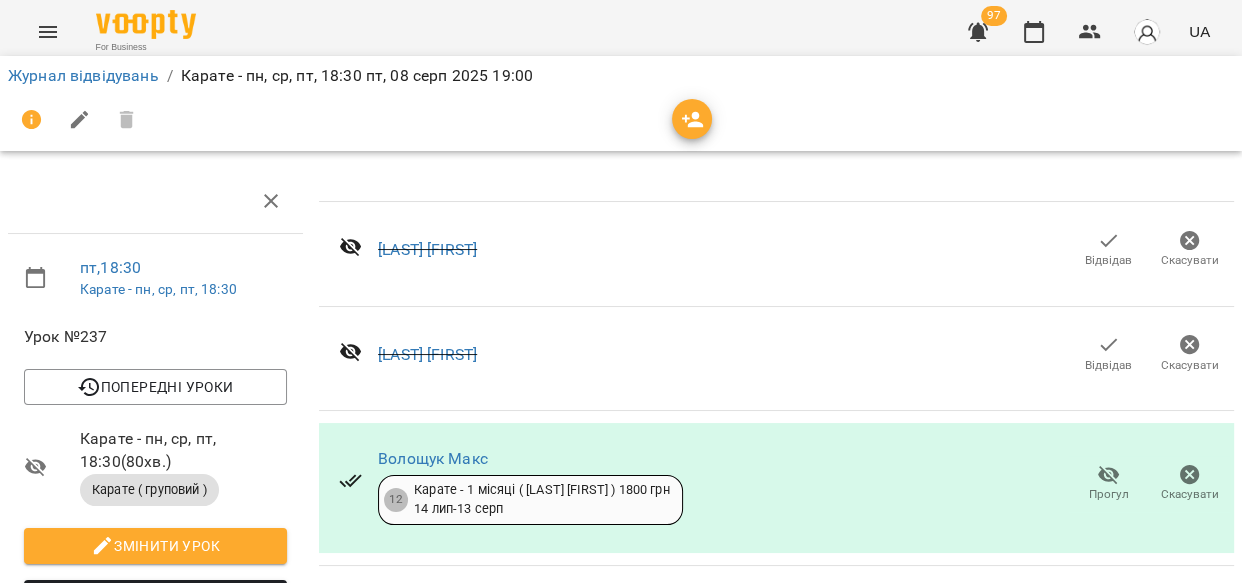 scroll, scrollTop: 1563, scrollLeft: 0, axis: vertical 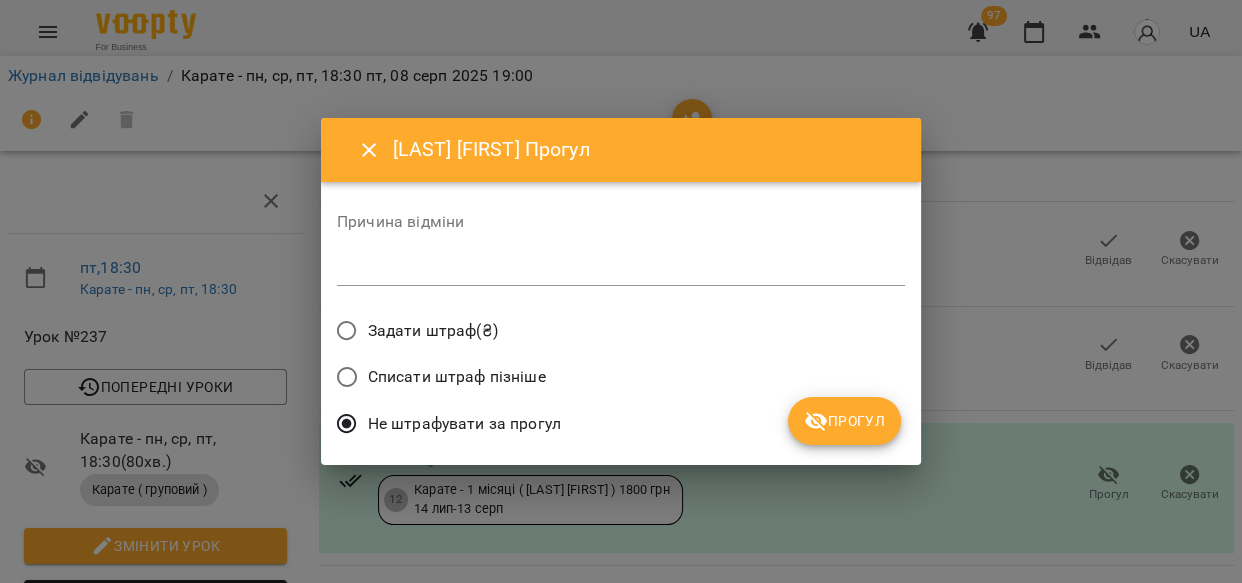 click on "Прогул" at bounding box center (844, 421) 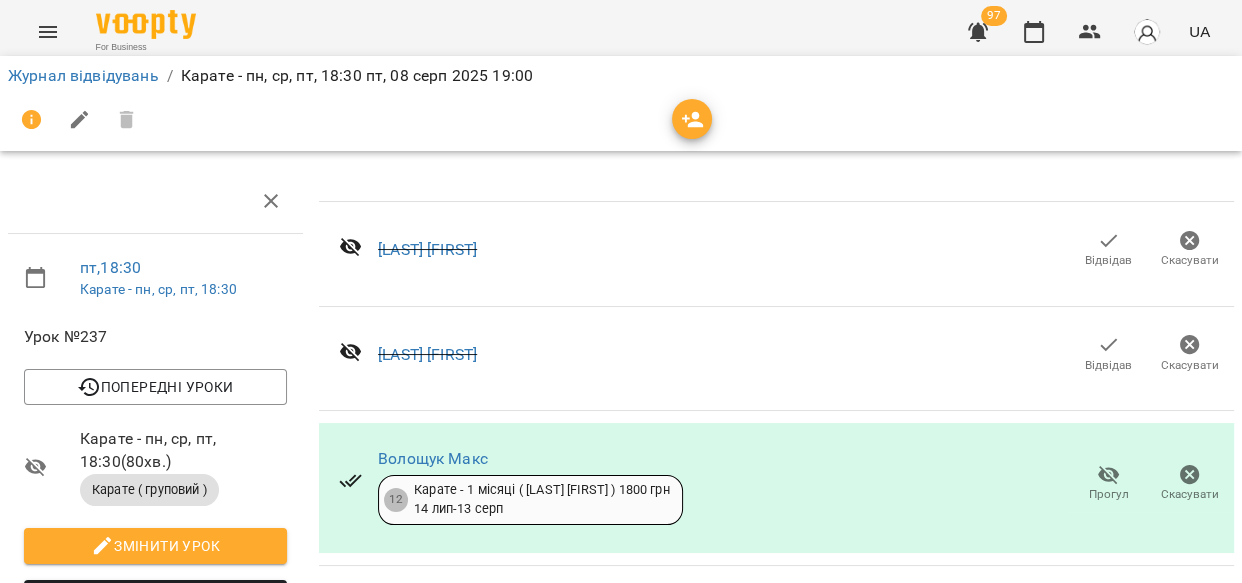scroll, scrollTop: 2024, scrollLeft: 0, axis: vertical 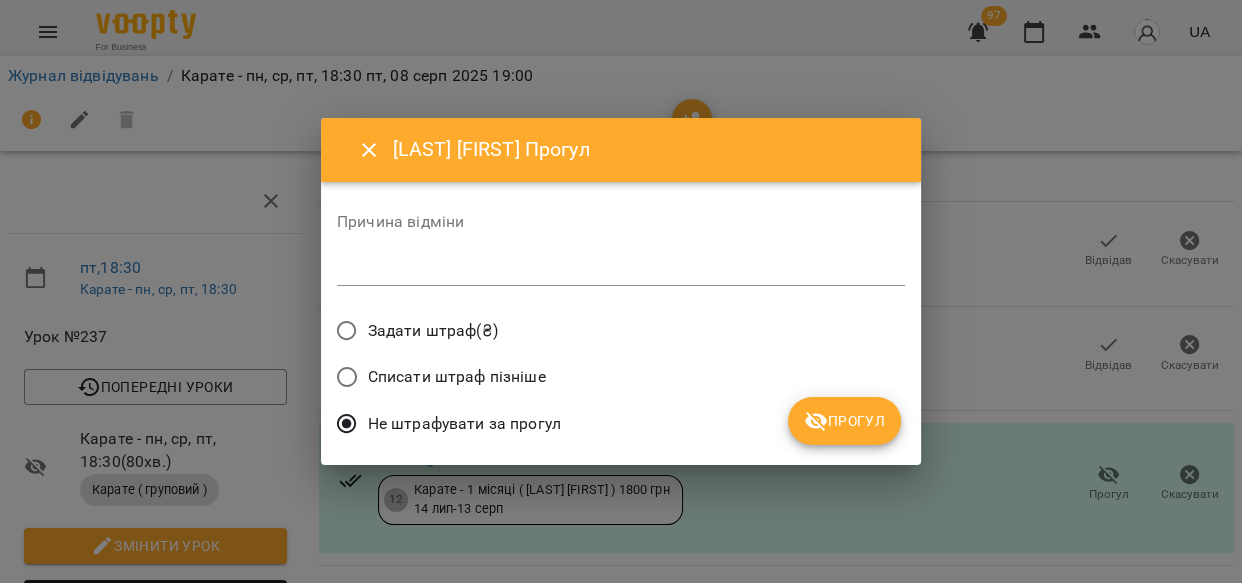 click on "Прогул" at bounding box center [844, 421] 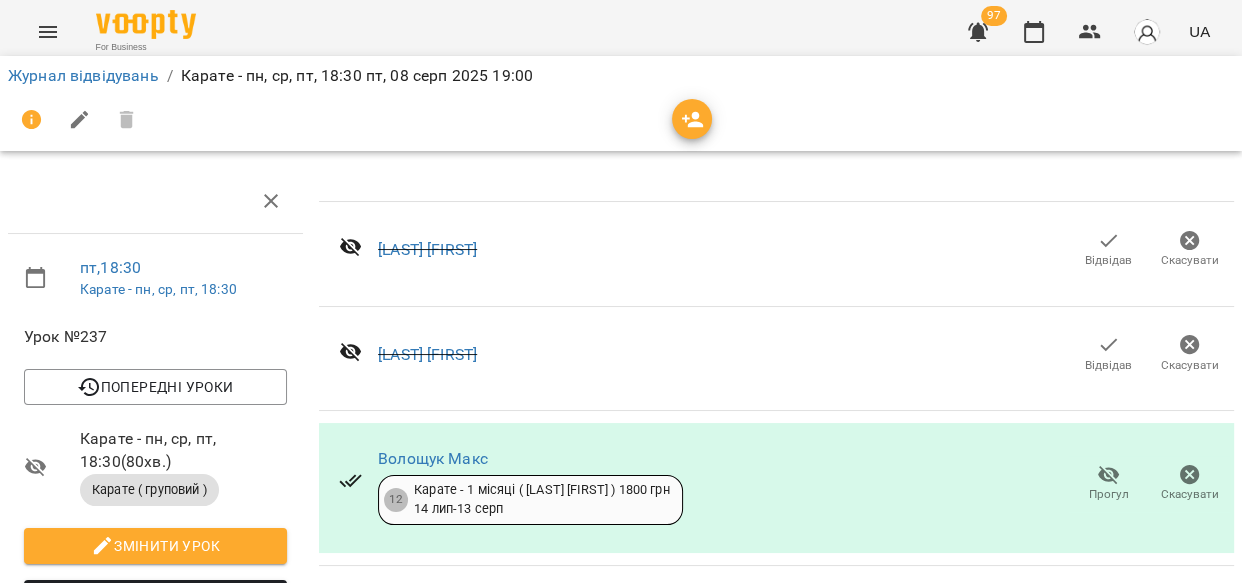 scroll, scrollTop: 2024, scrollLeft: 0, axis: vertical 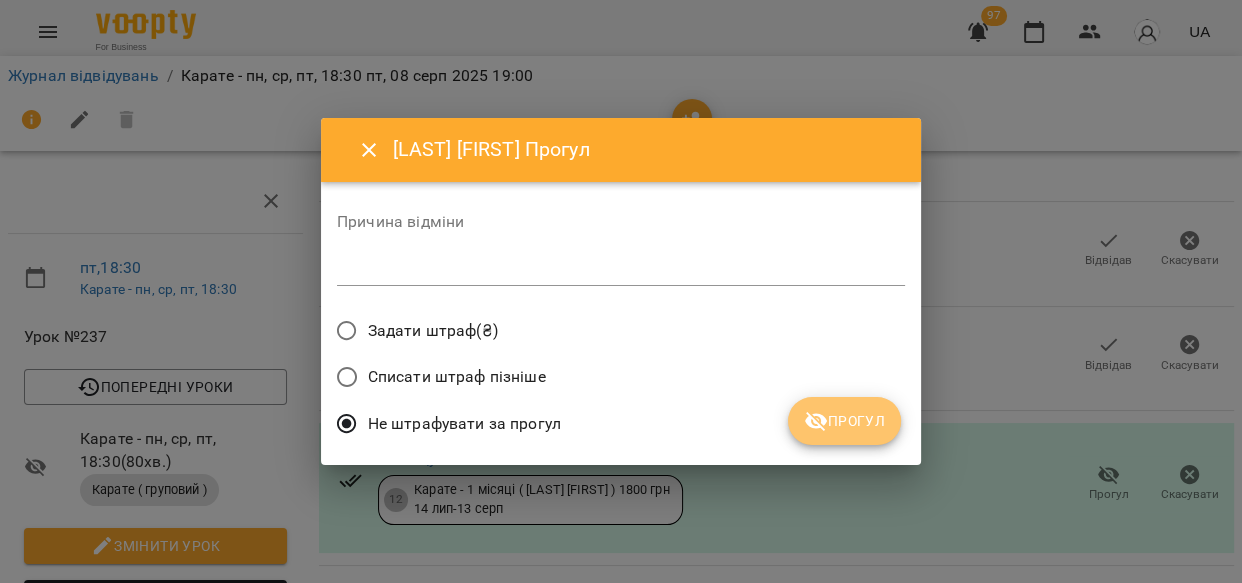 click on "Прогул" at bounding box center [844, 421] 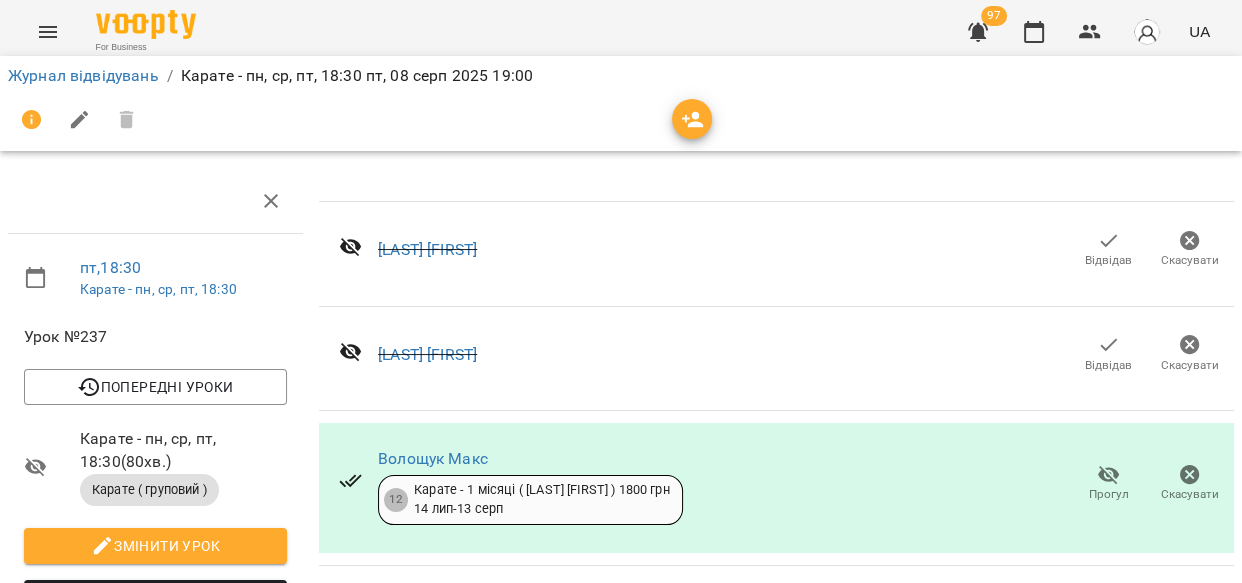 scroll, scrollTop: 2094, scrollLeft: 0, axis: vertical 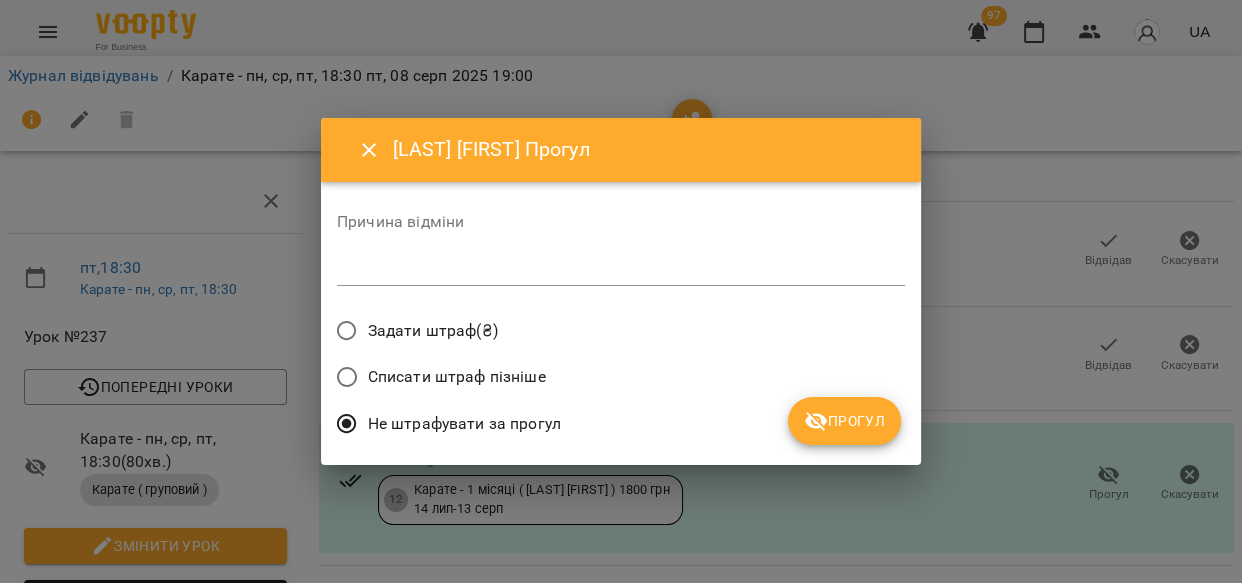 click on "Прогул" at bounding box center [844, 421] 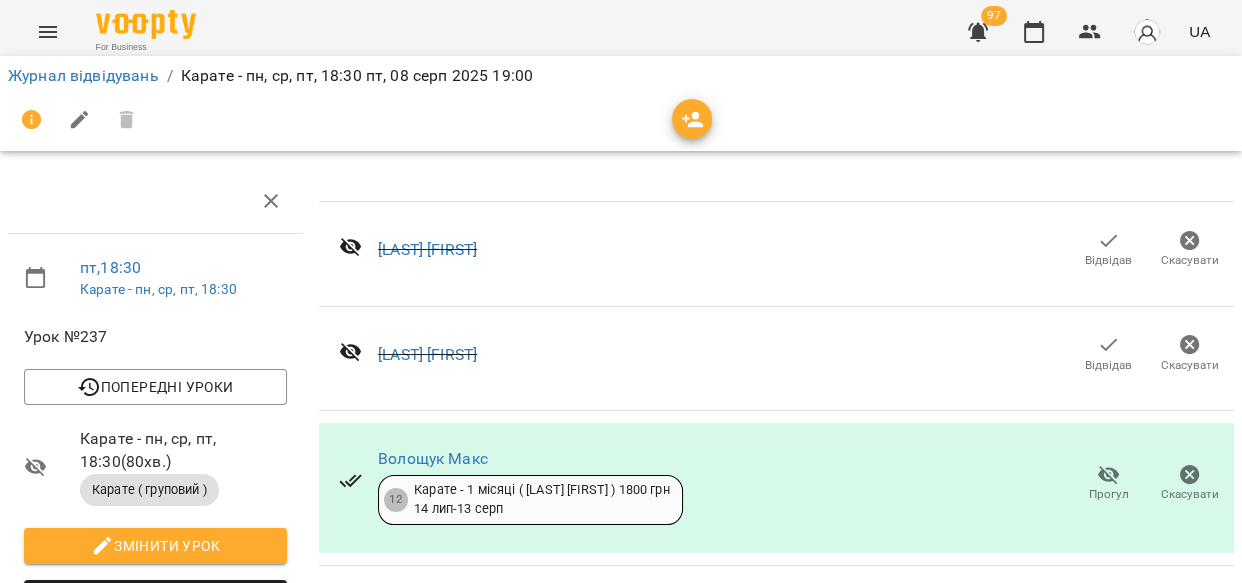 scroll, scrollTop: 0, scrollLeft: 0, axis: both 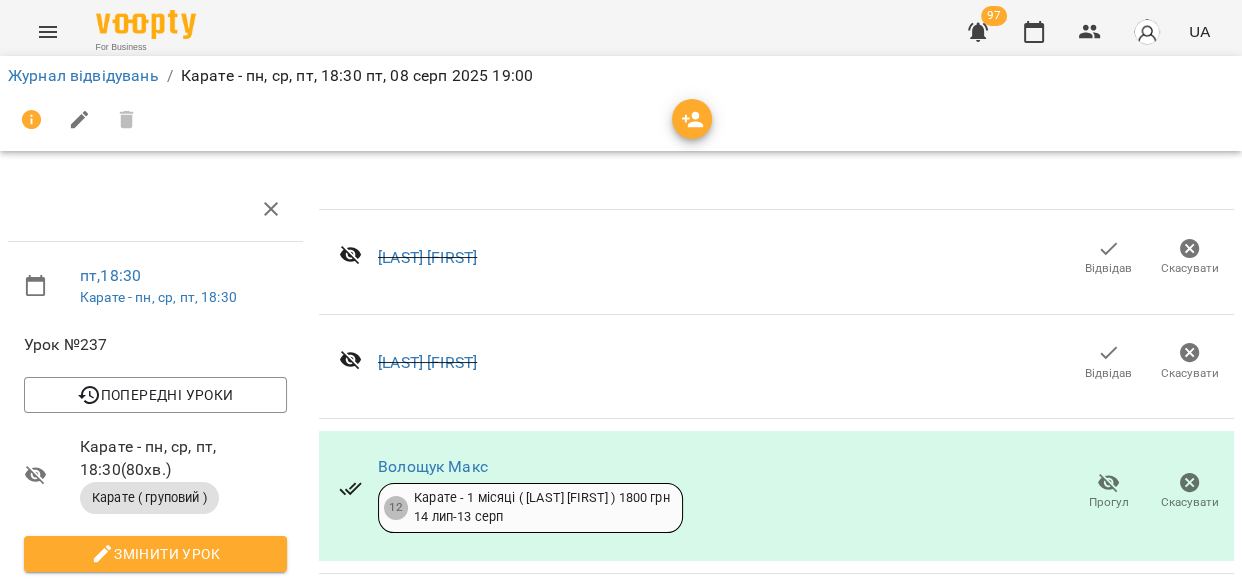 click 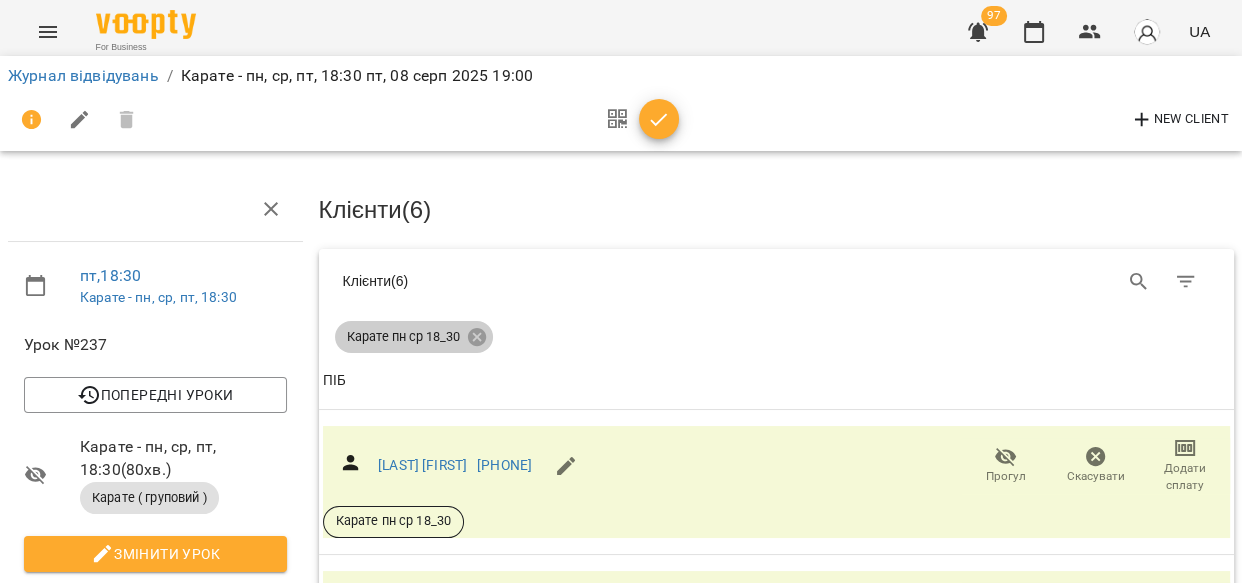 click 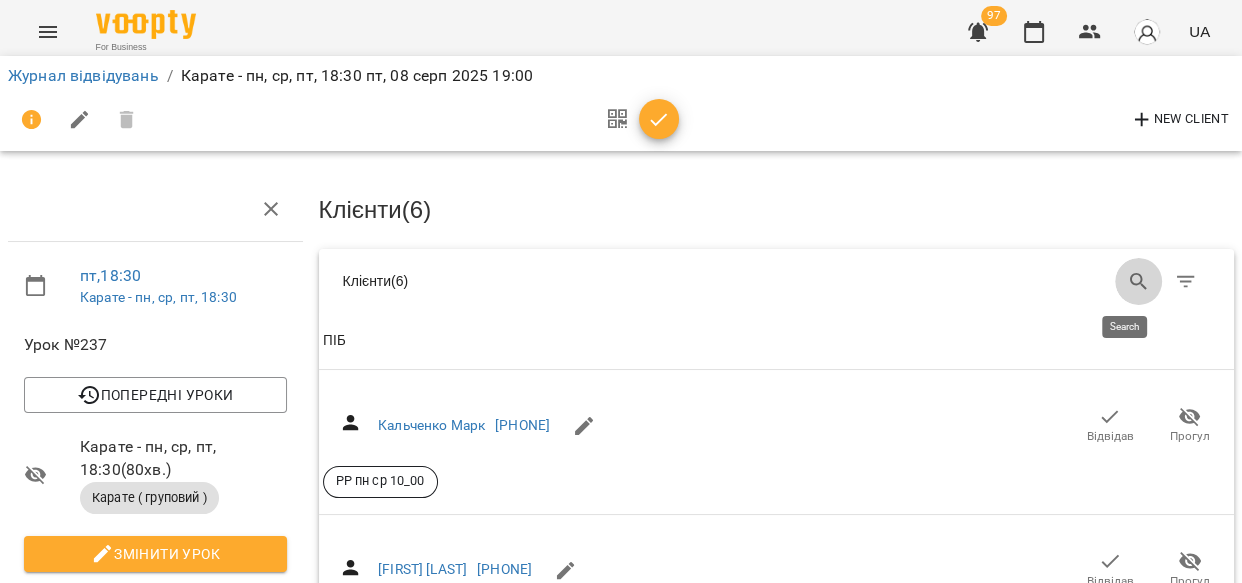 click 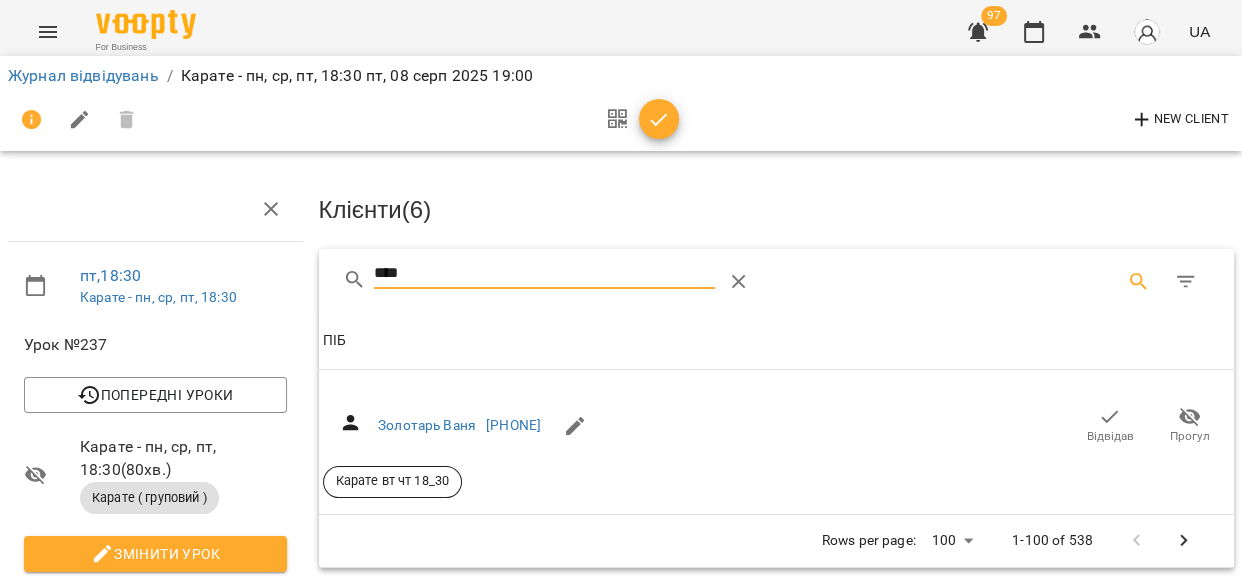 type on "****" 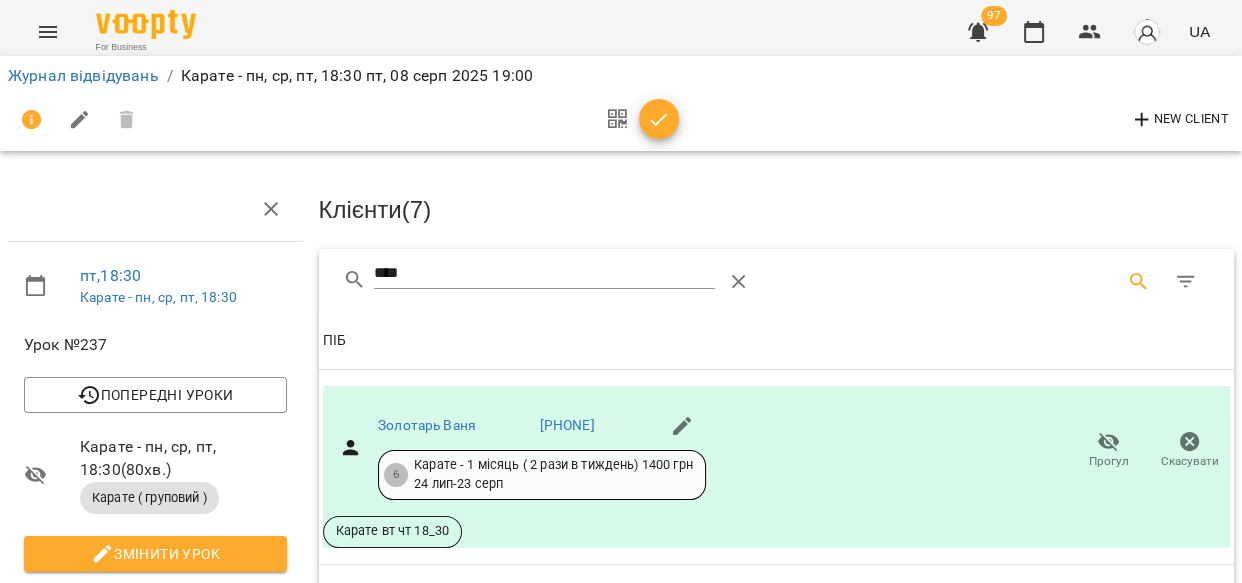 click 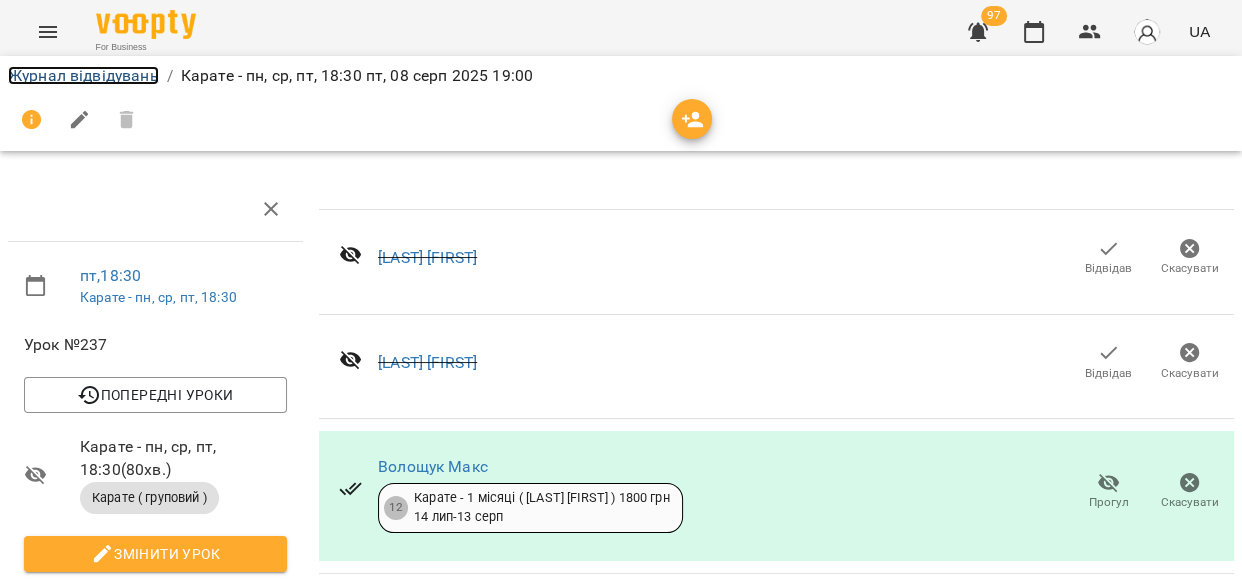 click on "Журнал відвідувань" at bounding box center [83, 75] 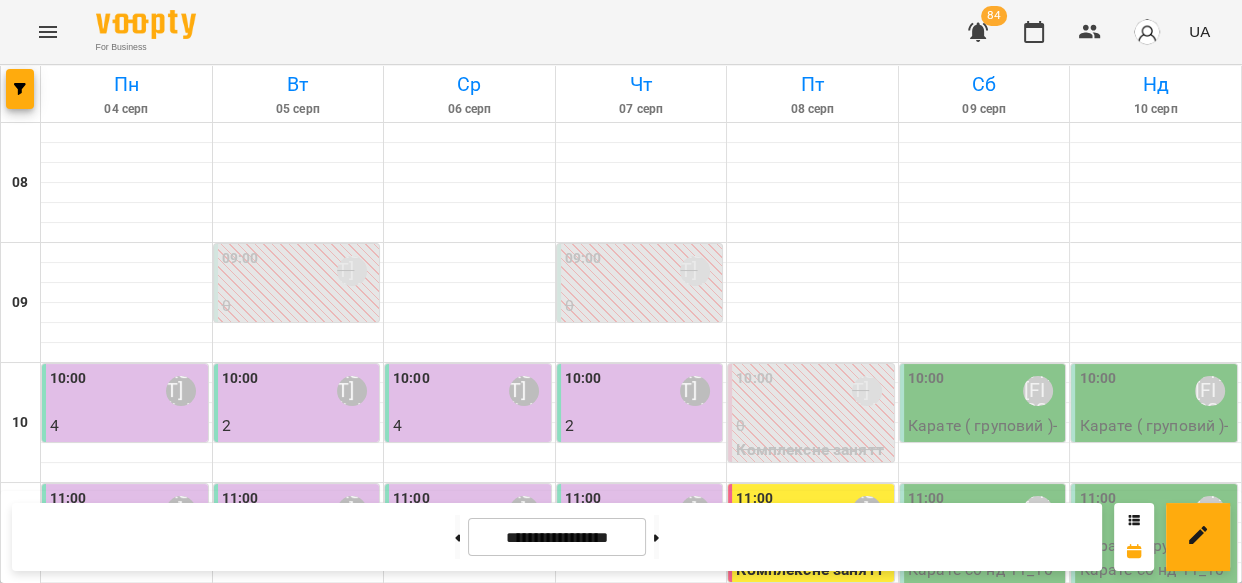 scroll, scrollTop: 1190, scrollLeft: 0, axis: vertical 